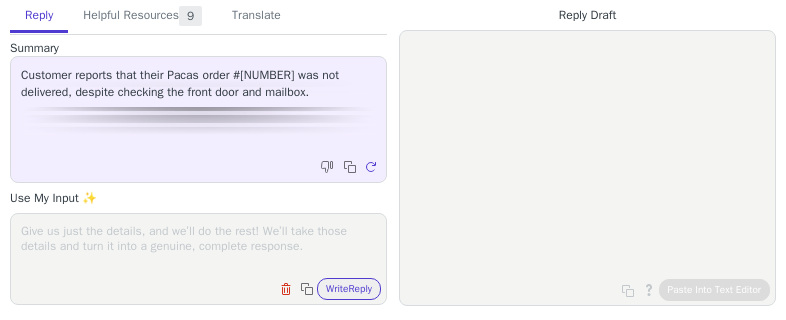 scroll, scrollTop: 0, scrollLeft: 0, axis: both 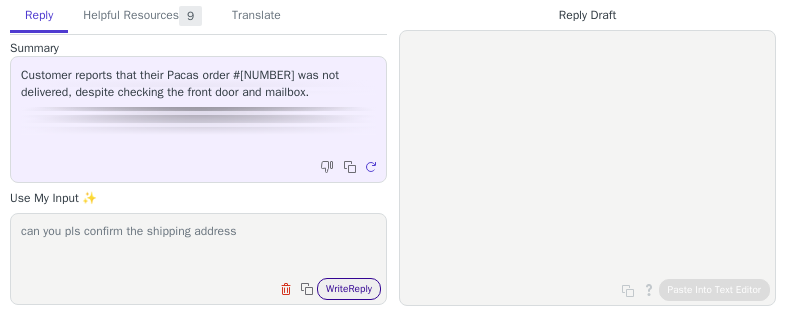 type on "can you pls confirm the shipping address" 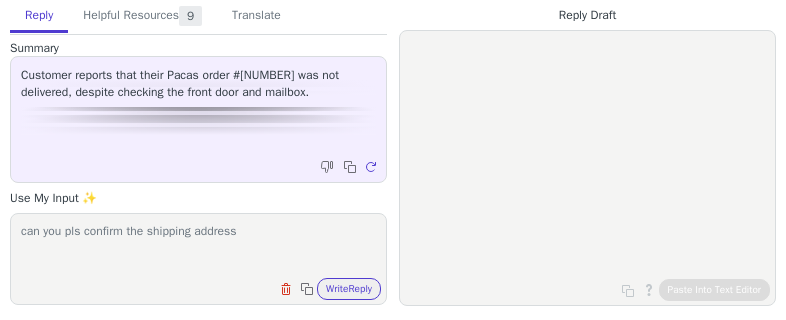 drag, startPoint x: 335, startPoint y: 295, endPoint x: 288, endPoint y: 255, distance: 61.7171 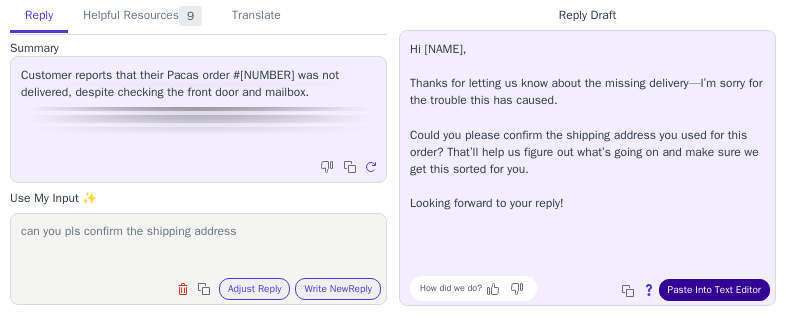 click on "Paste Into Text Editor" at bounding box center (714, 290) 